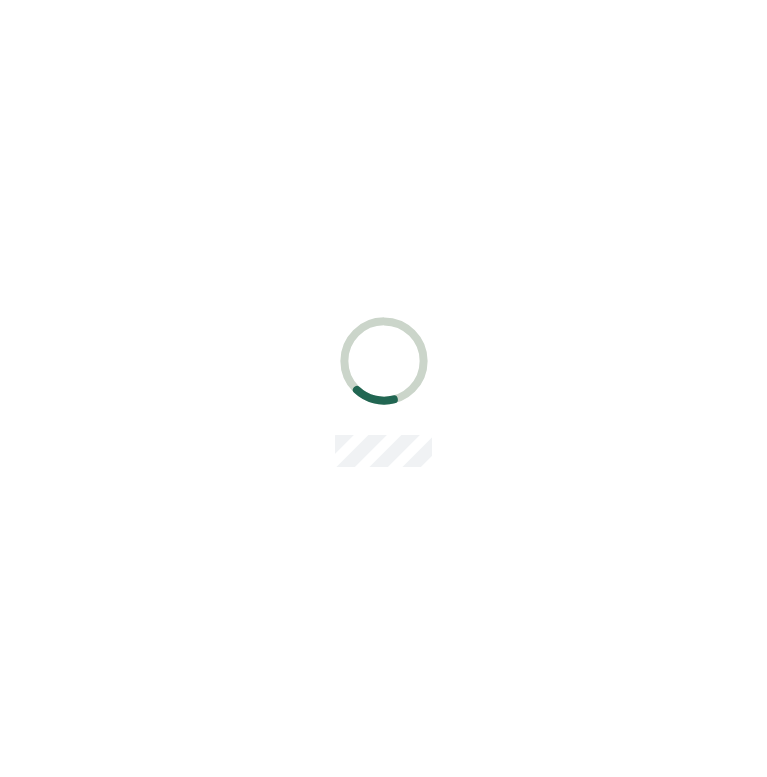 scroll, scrollTop: 0, scrollLeft: 0, axis: both 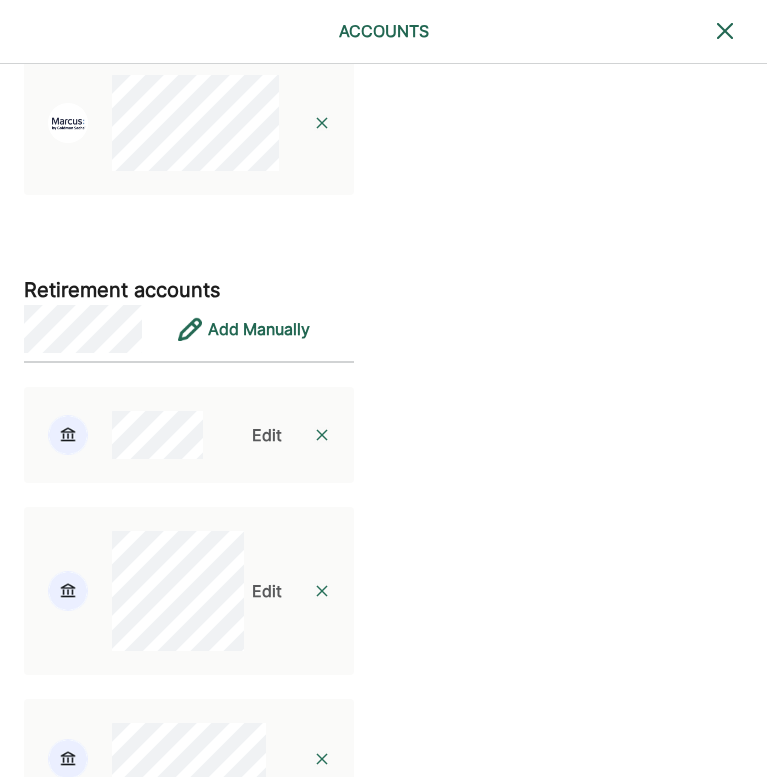click on "Edit" at bounding box center [267, 435] 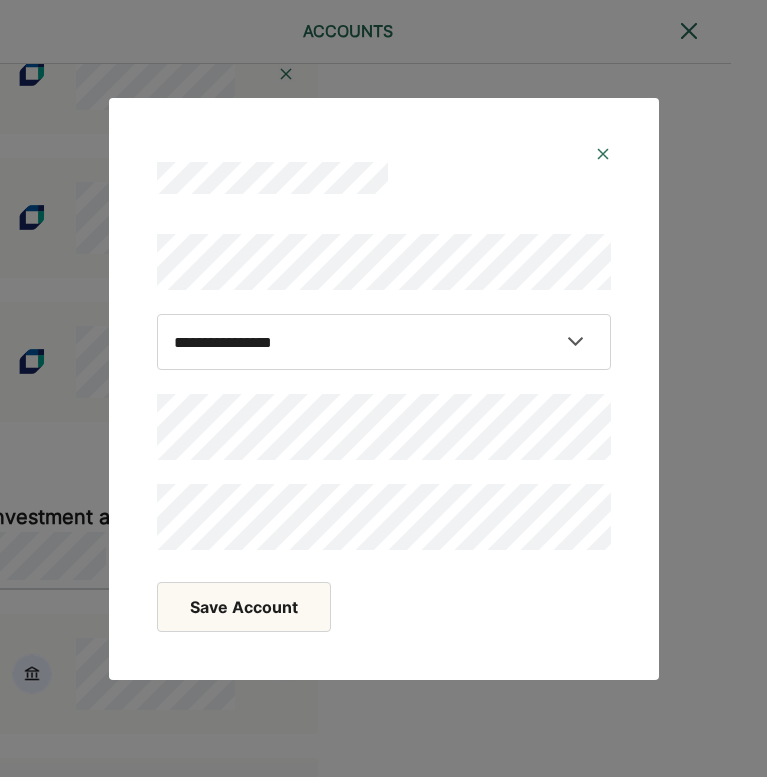 scroll, scrollTop: 3584, scrollLeft: 36, axis: both 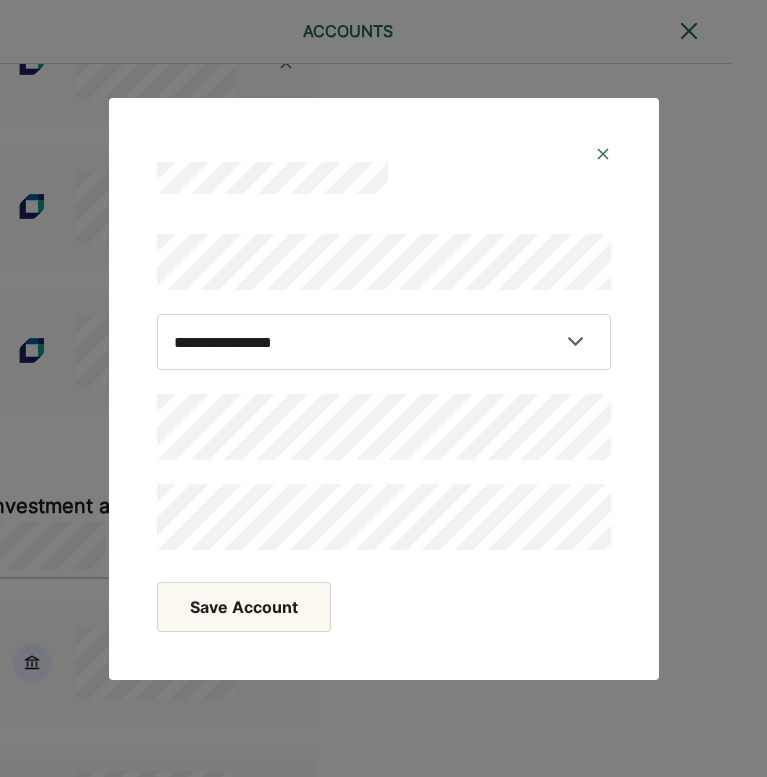click on "Save Account" at bounding box center [244, 607] 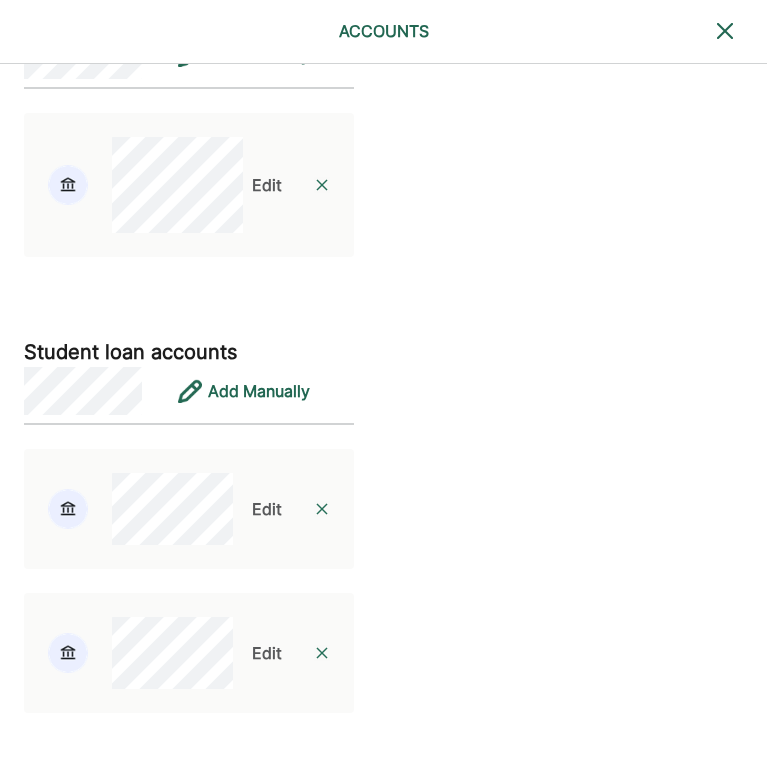 scroll, scrollTop: 4550, scrollLeft: 0, axis: vertical 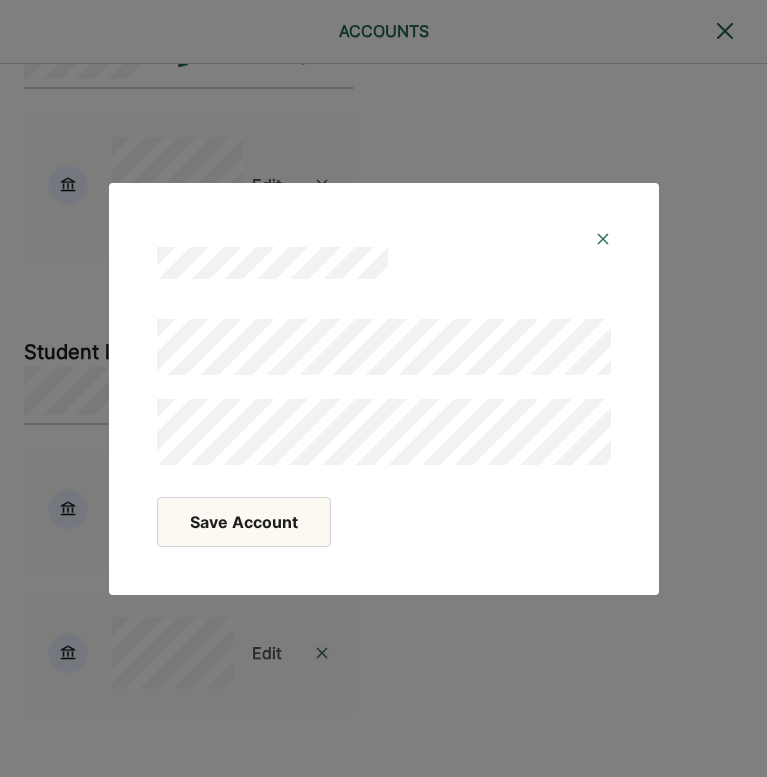 click on "Save Account" at bounding box center [244, 522] 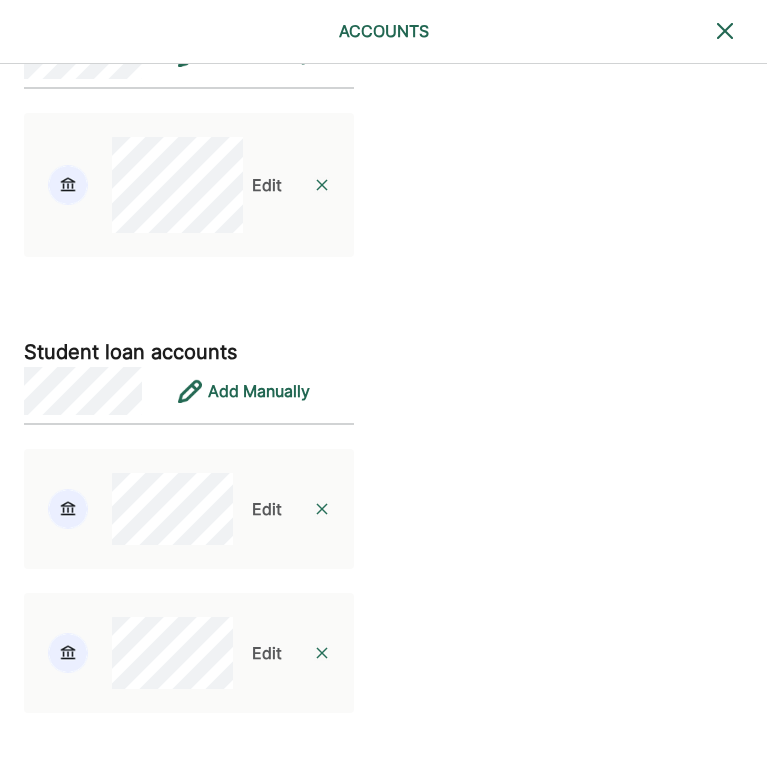 click at bounding box center (322, 509) 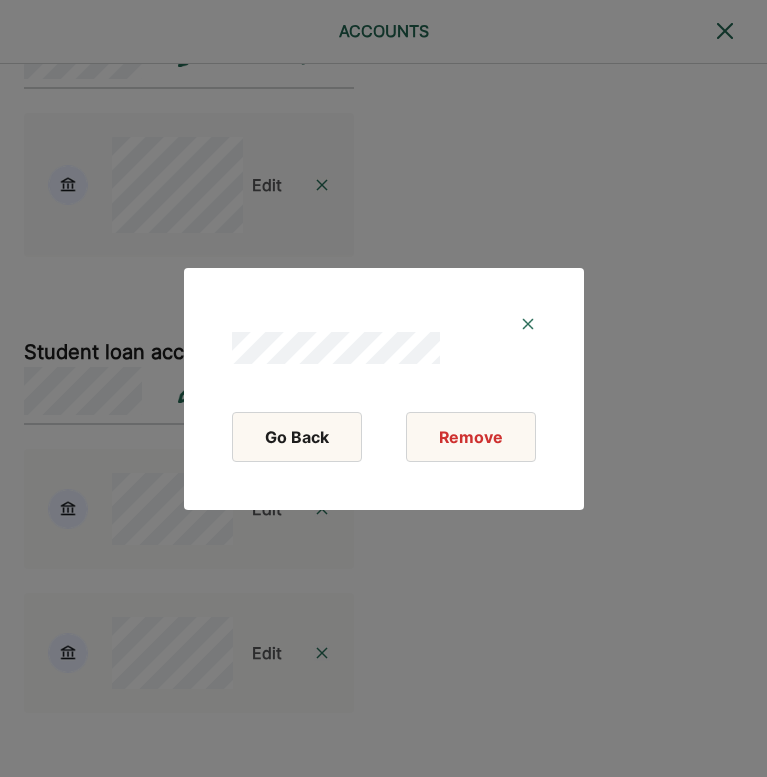 click on "Remove" at bounding box center (471, 437) 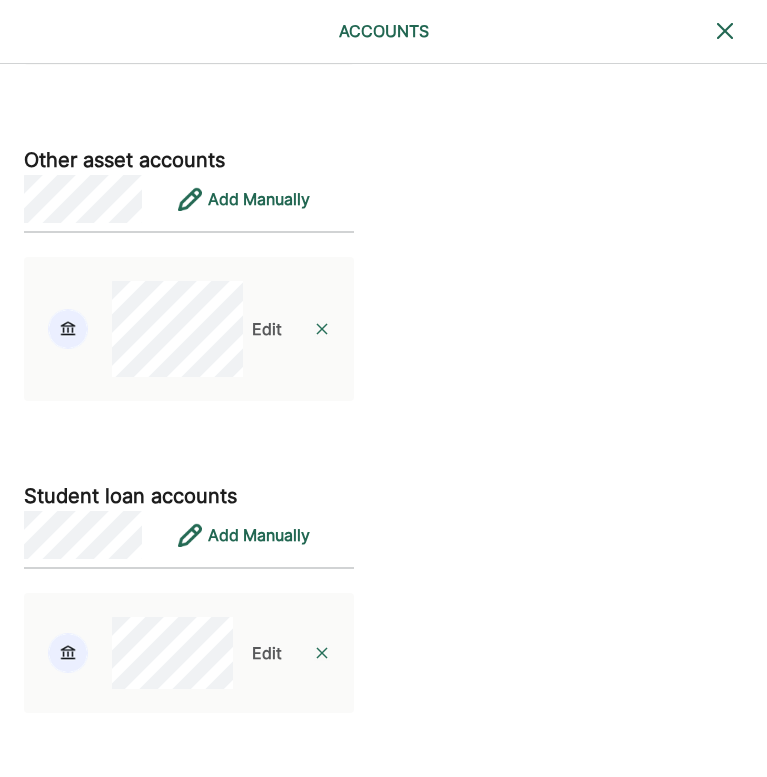 click at bounding box center (322, 653) 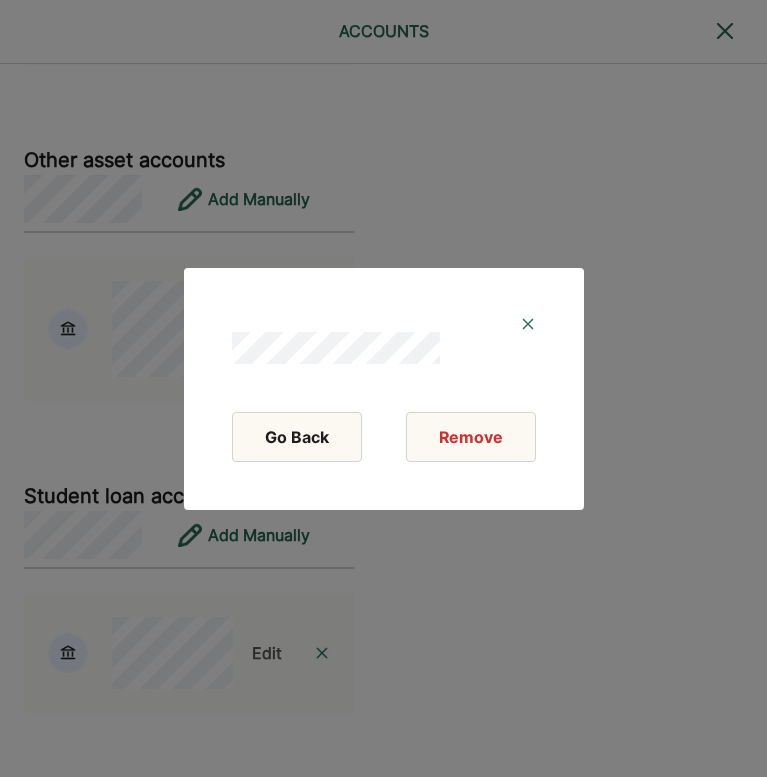 click on "Remove" at bounding box center [471, 437] 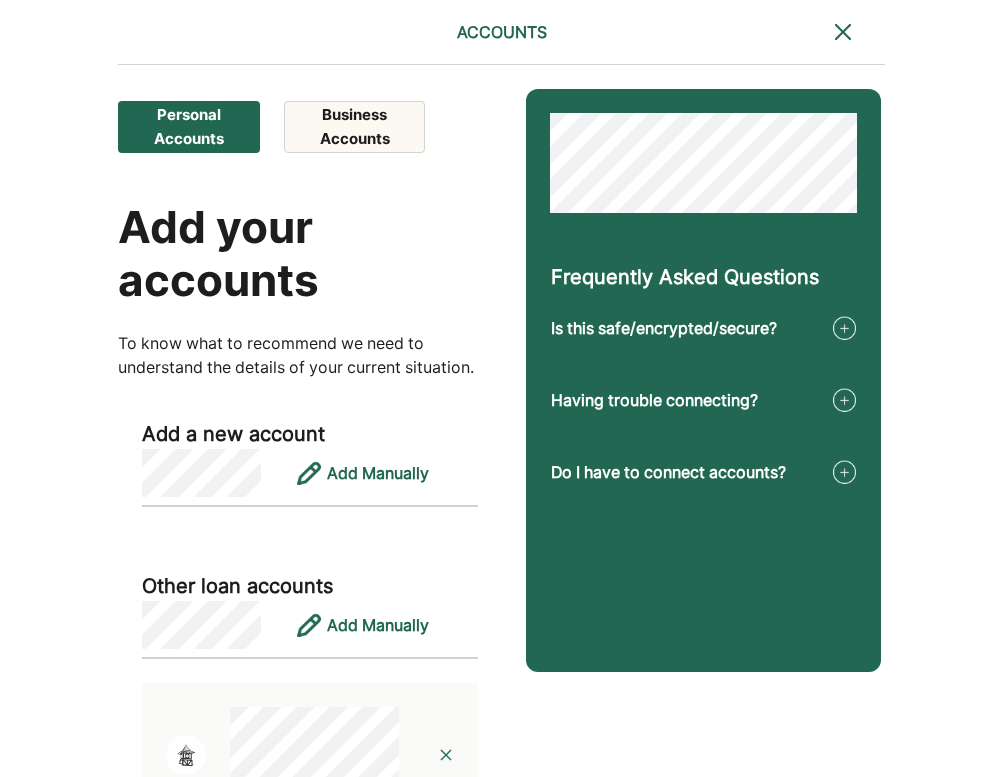 scroll, scrollTop: 0, scrollLeft: 0, axis: both 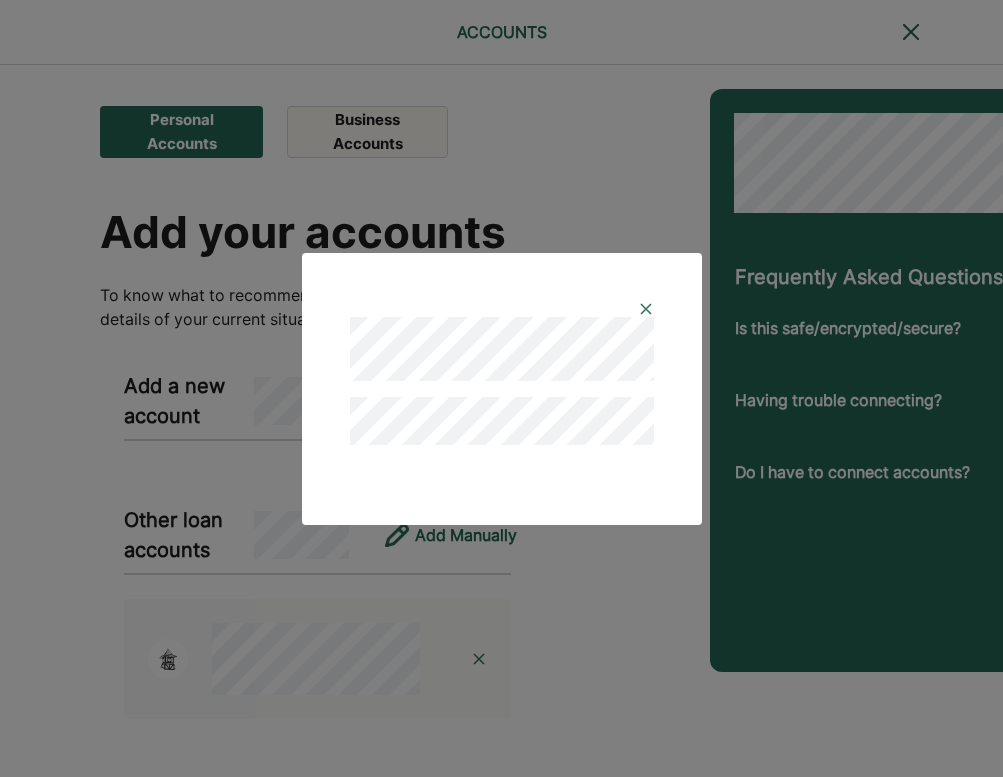 click at bounding box center [646, 309] 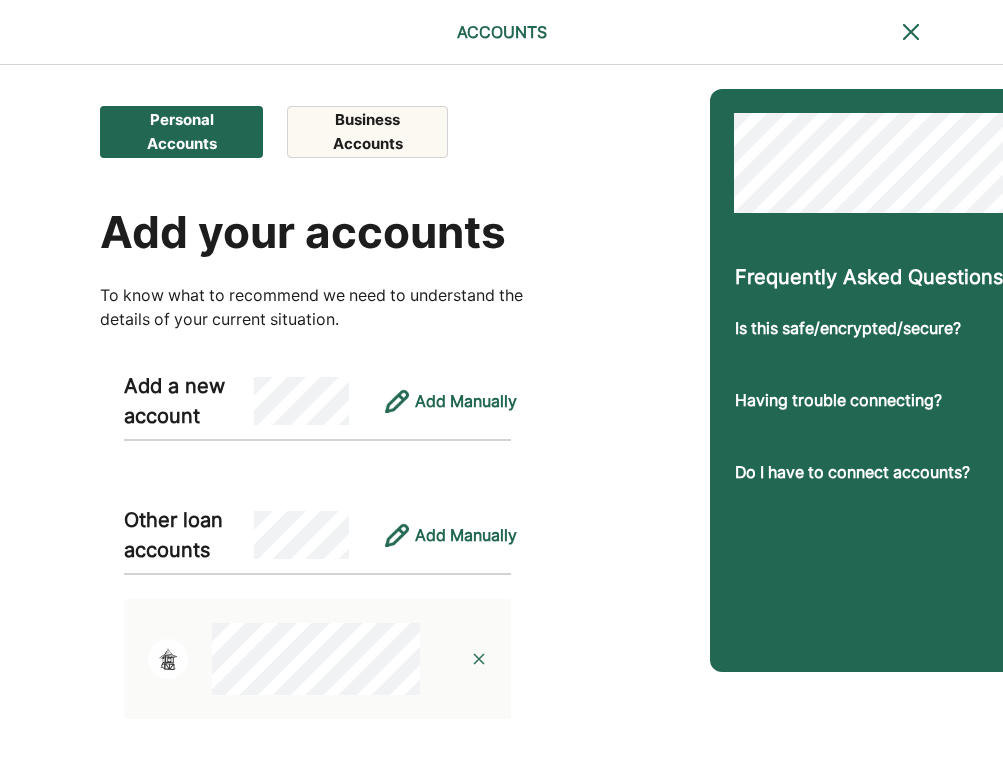 scroll, scrollTop: 0, scrollLeft: 0, axis: both 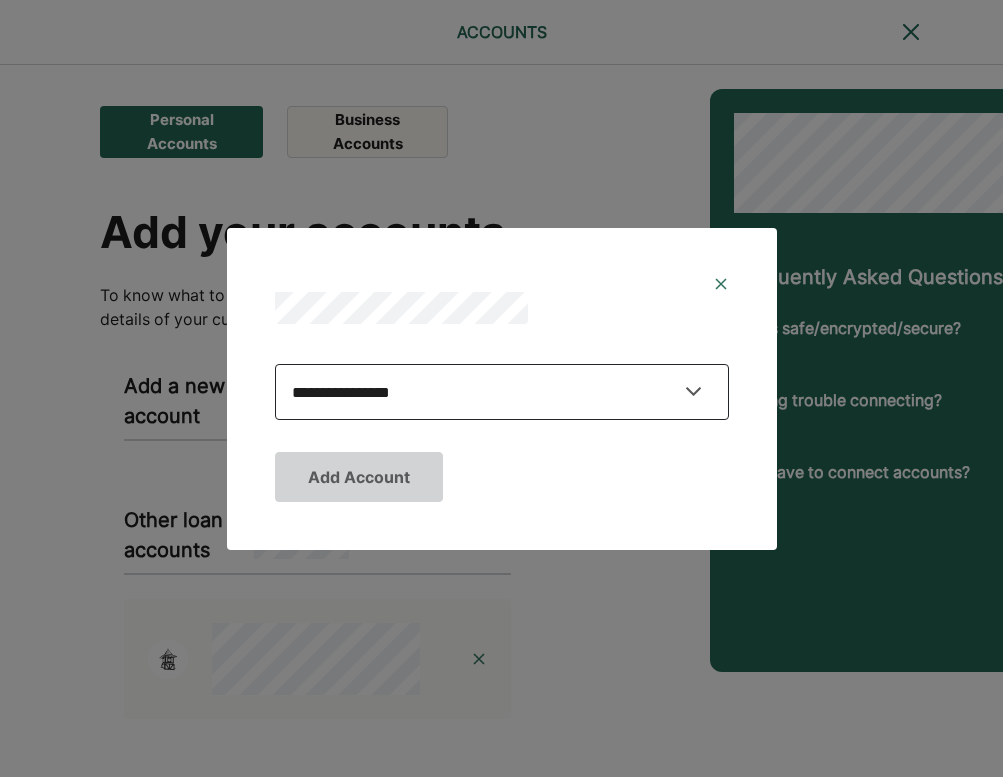 click on "**********" at bounding box center (502, 392) 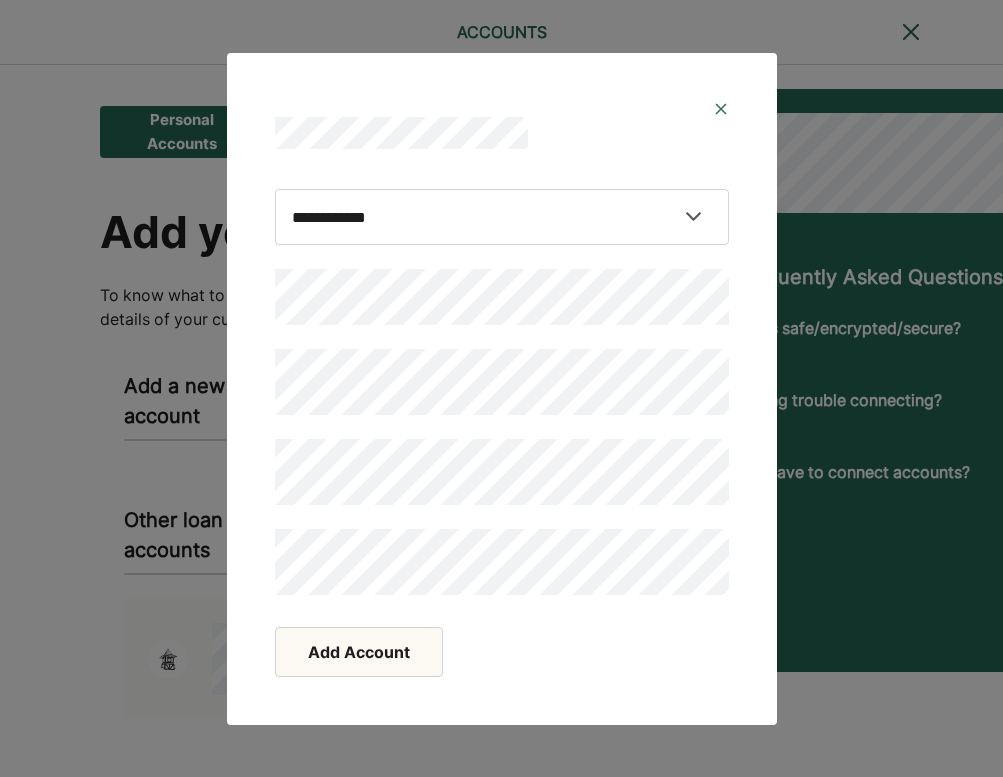 click on "Add Account" at bounding box center [359, 652] 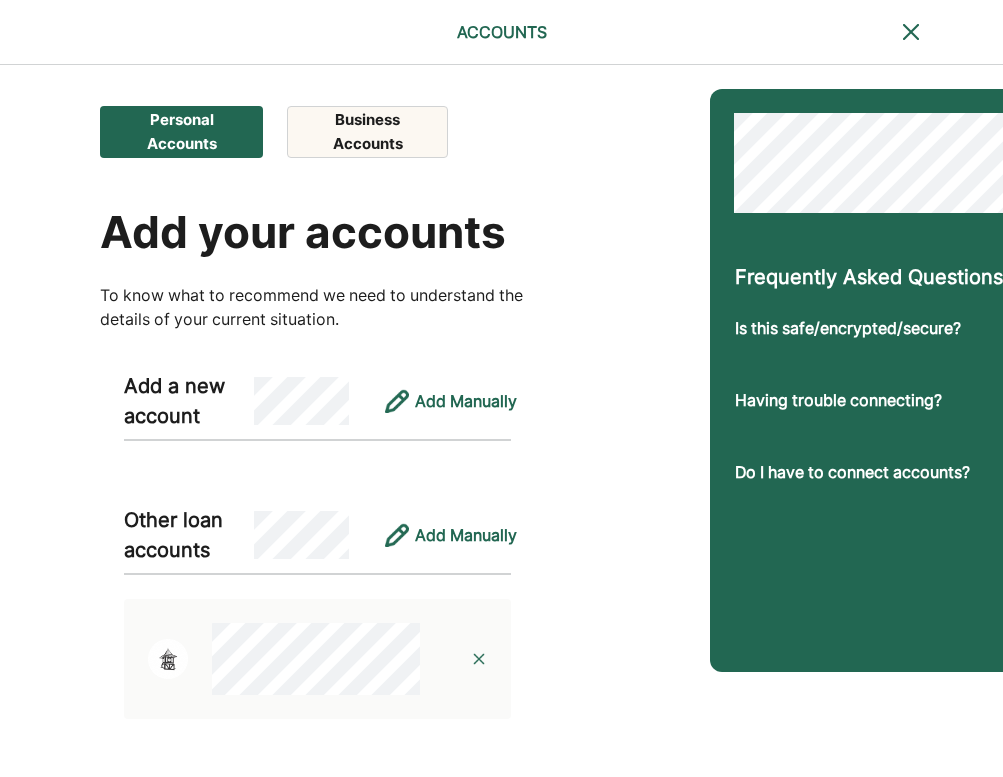 click on "Add Manually" at bounding box center [466, 401] 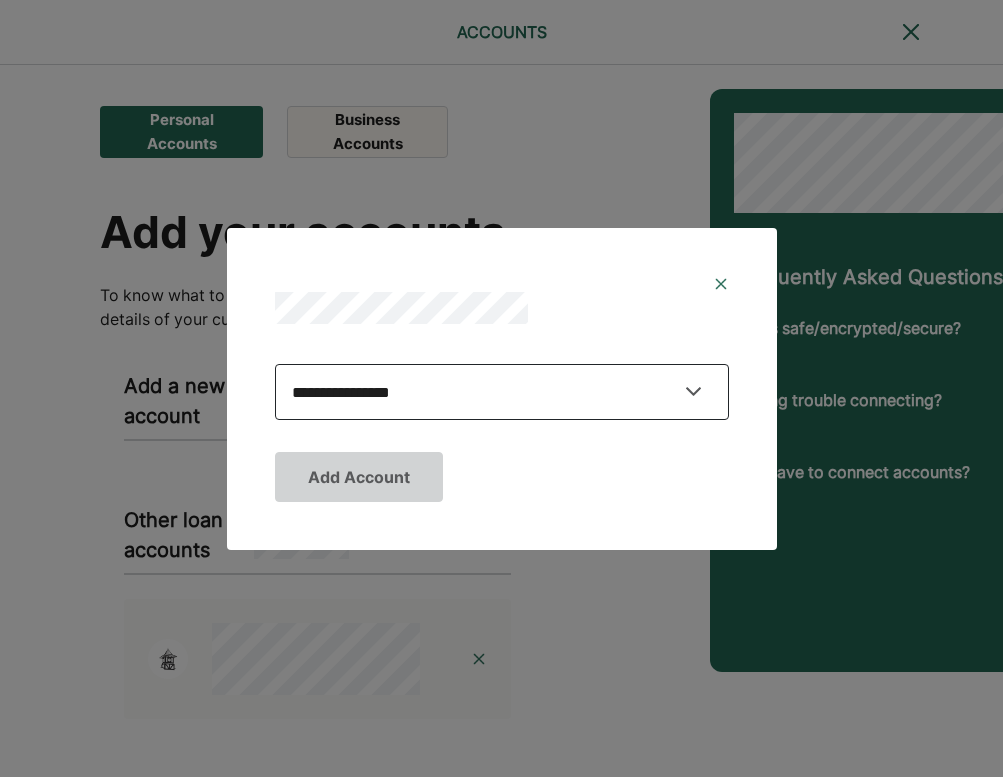 click on "**********" at bounding box center [502, 392] 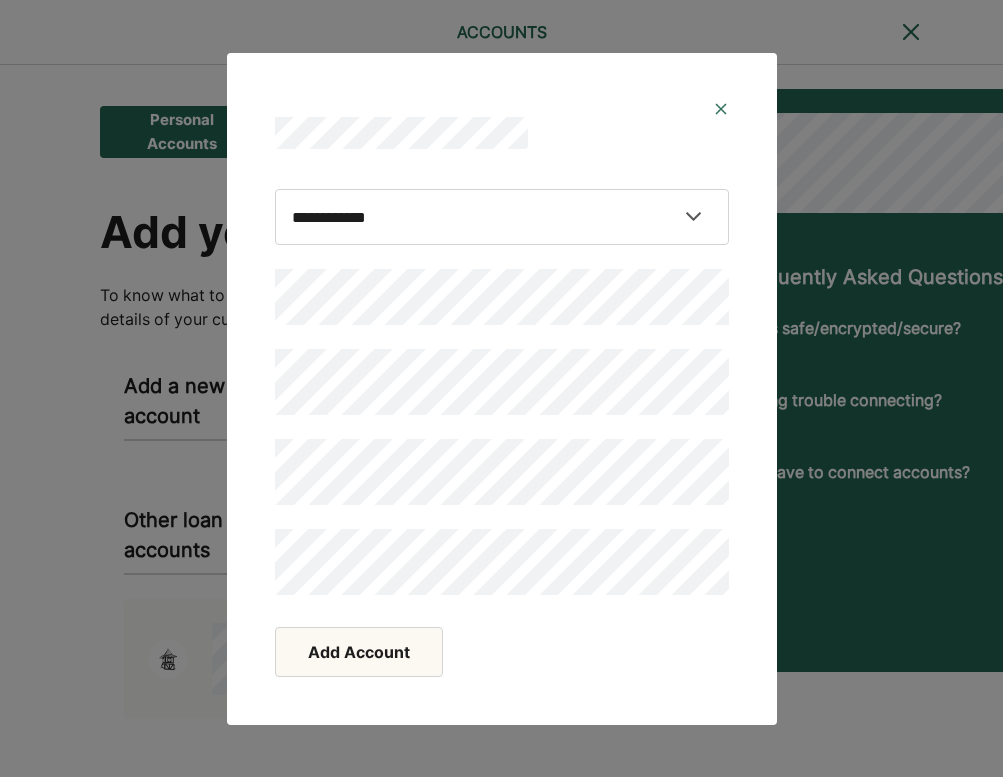 click on "Add Account" at bounding box center (359, 652) 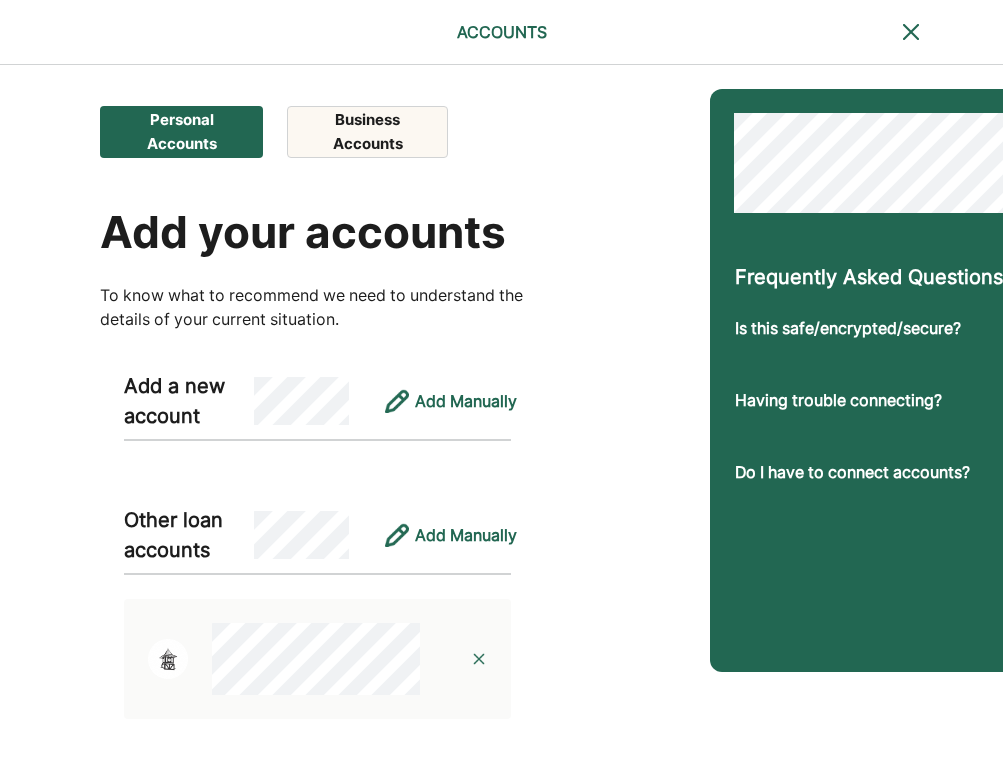 click on "Add Manually" at bounding box center (466, 401) 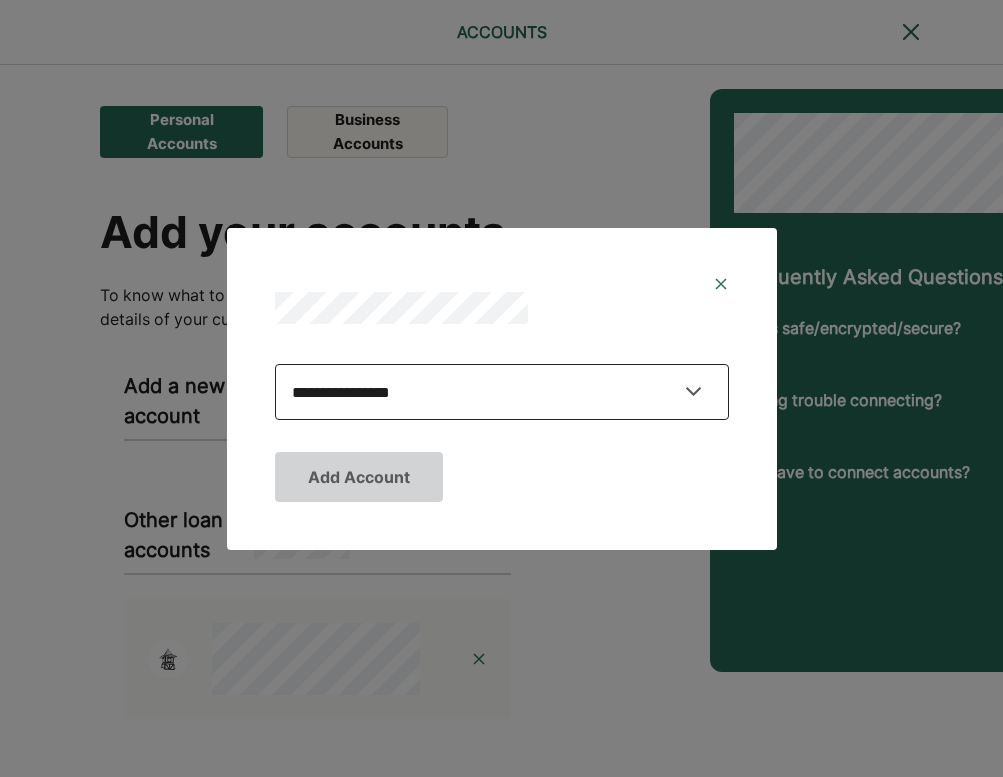 click on "**********" at bounding box center (502, 392) 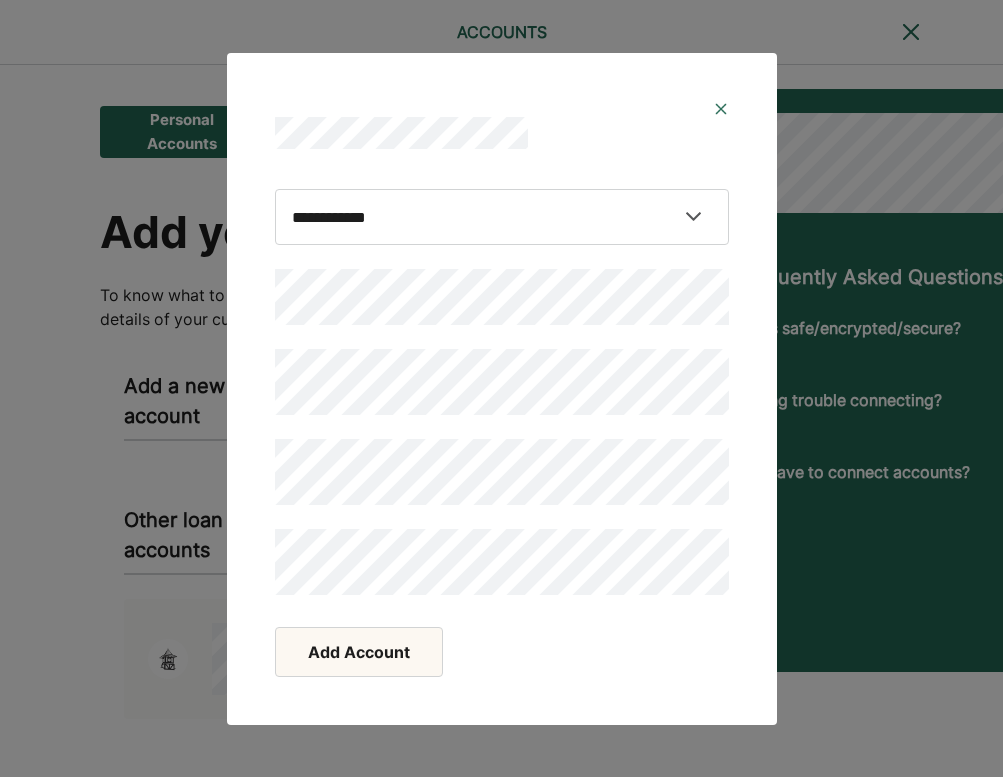 click on "Add Account" at bounding box center (359, 652) 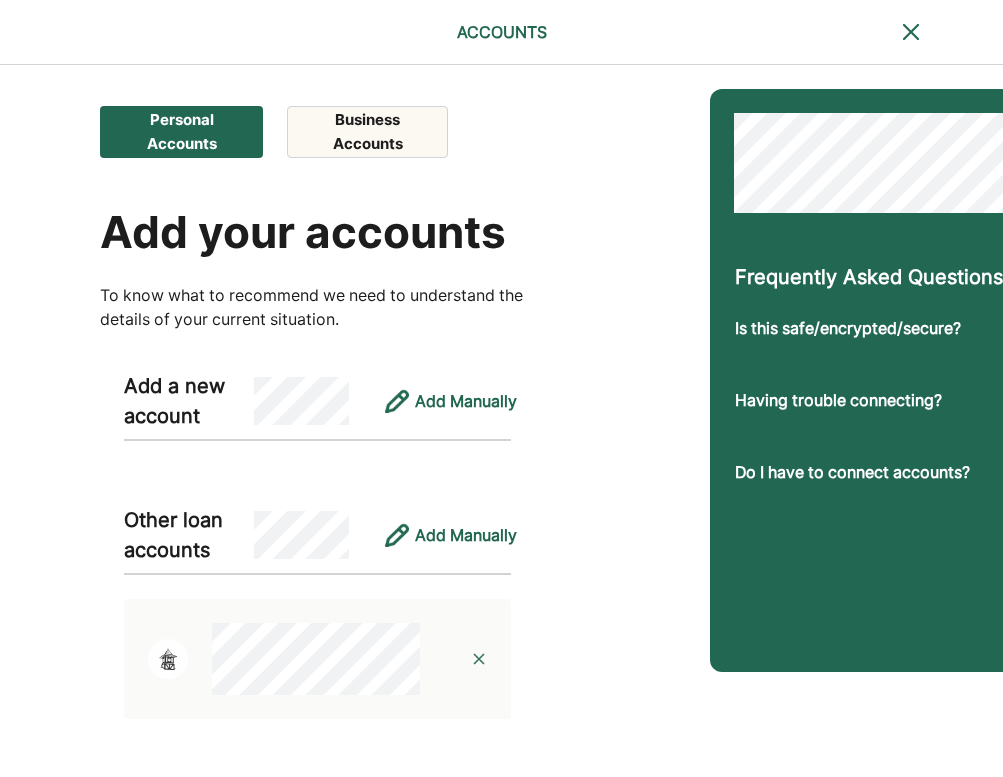 click on "Add Manually" at bounding box center (466, 401) 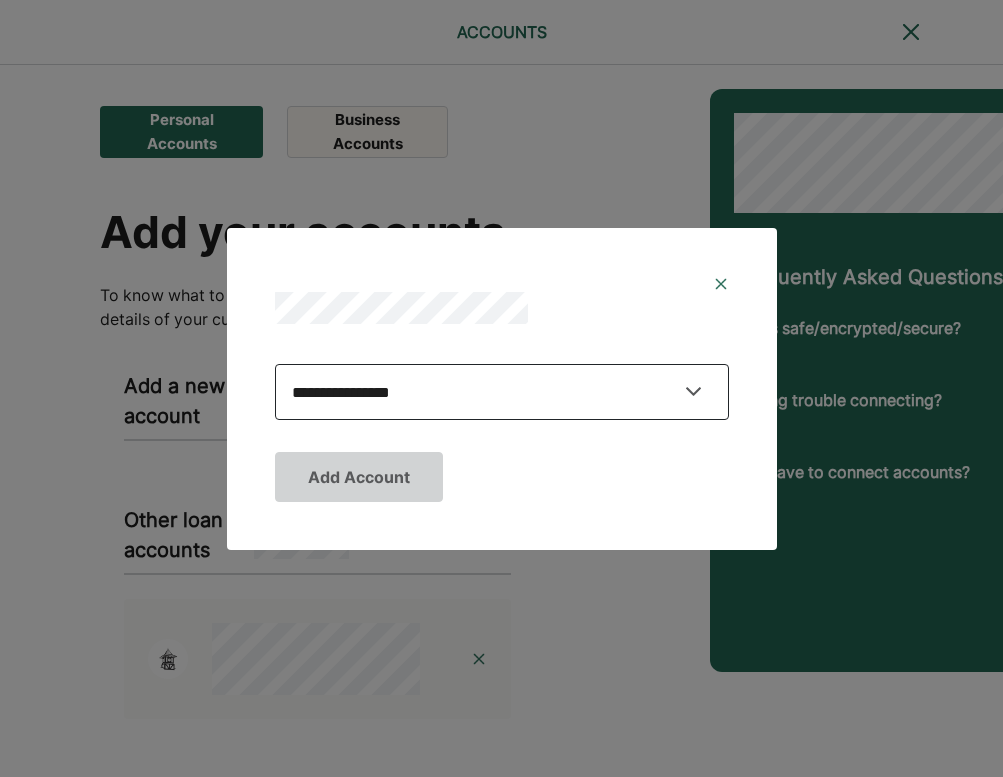 click on "**********" at bounding box center [502, 392] 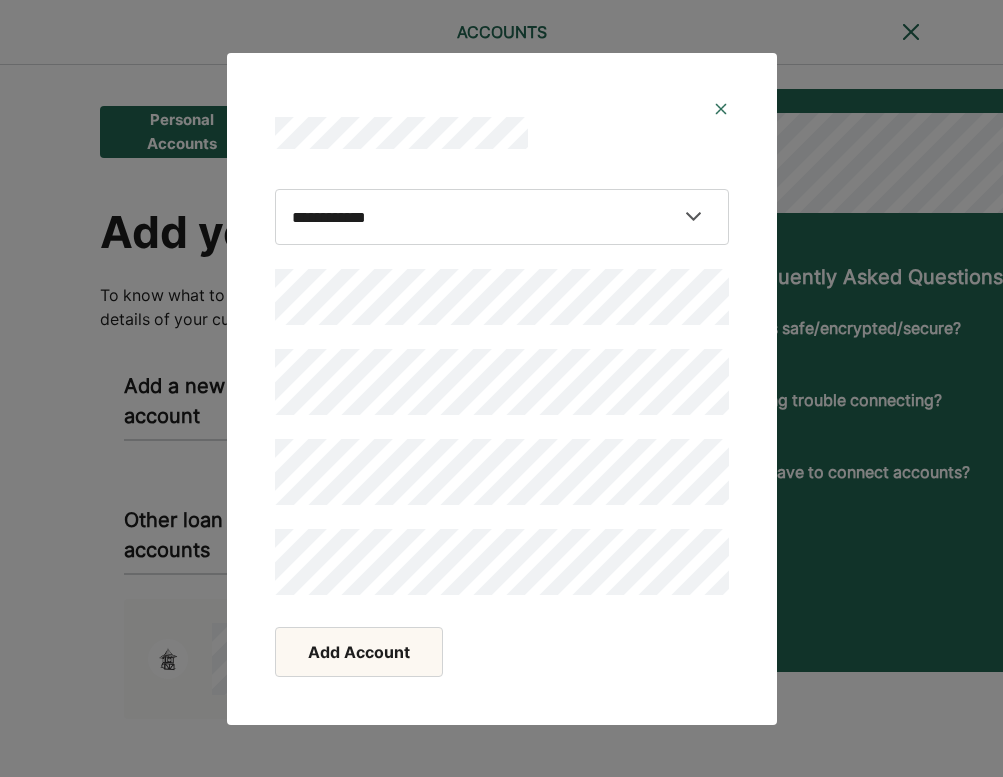 click on "Add Account" at bounding box center (359, 652) 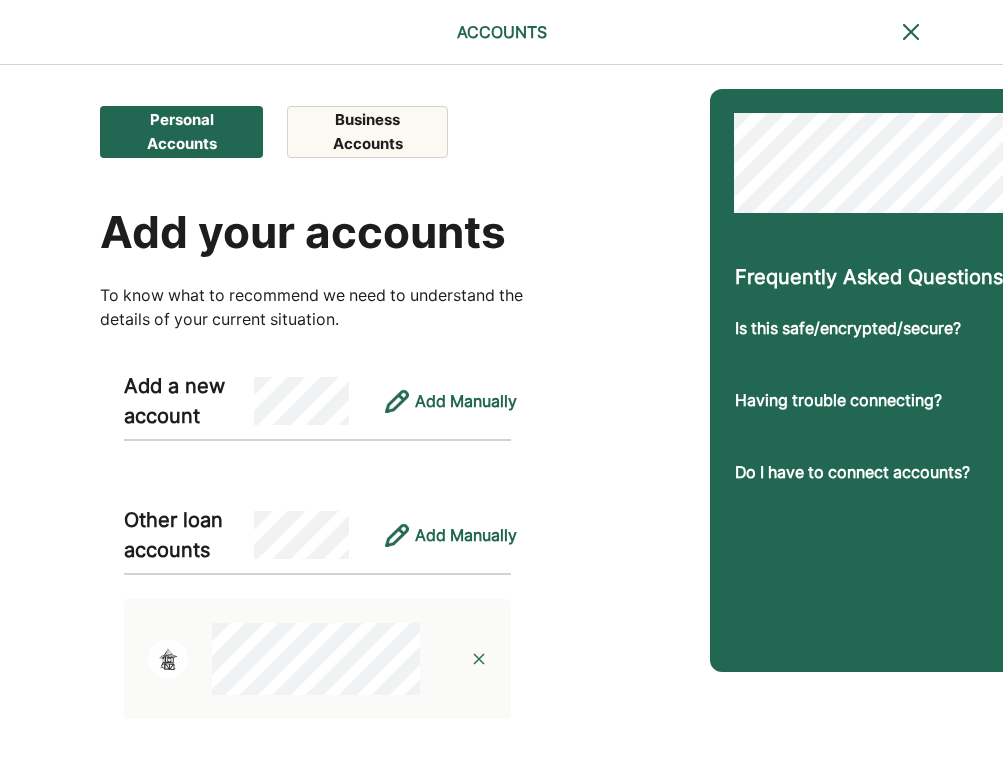 click on "Add Manually" at bounding box center (466, 401) 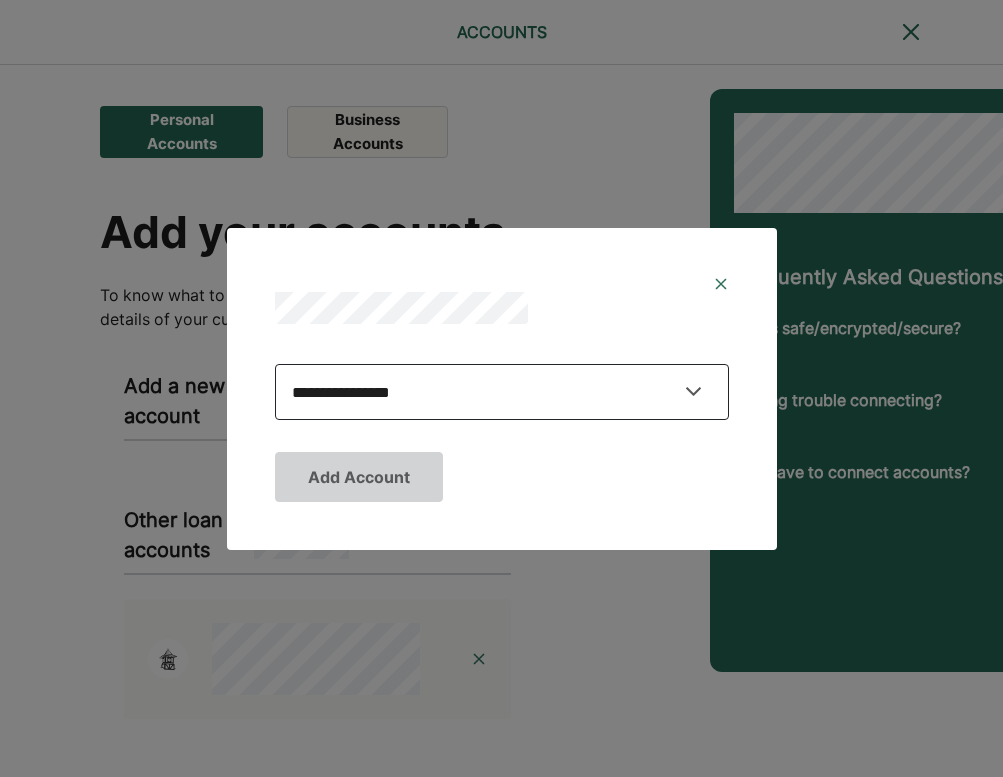 click on "**********" at bounding box center [502, 392] 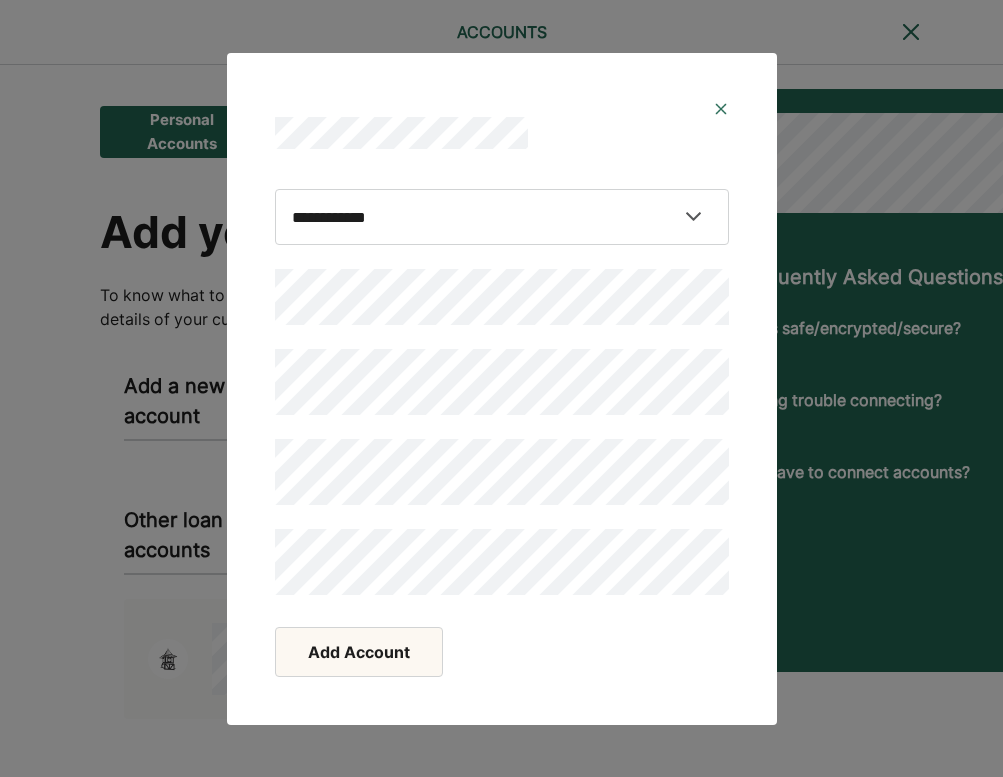 click on "Add Account" at bounding box center (359, 652) 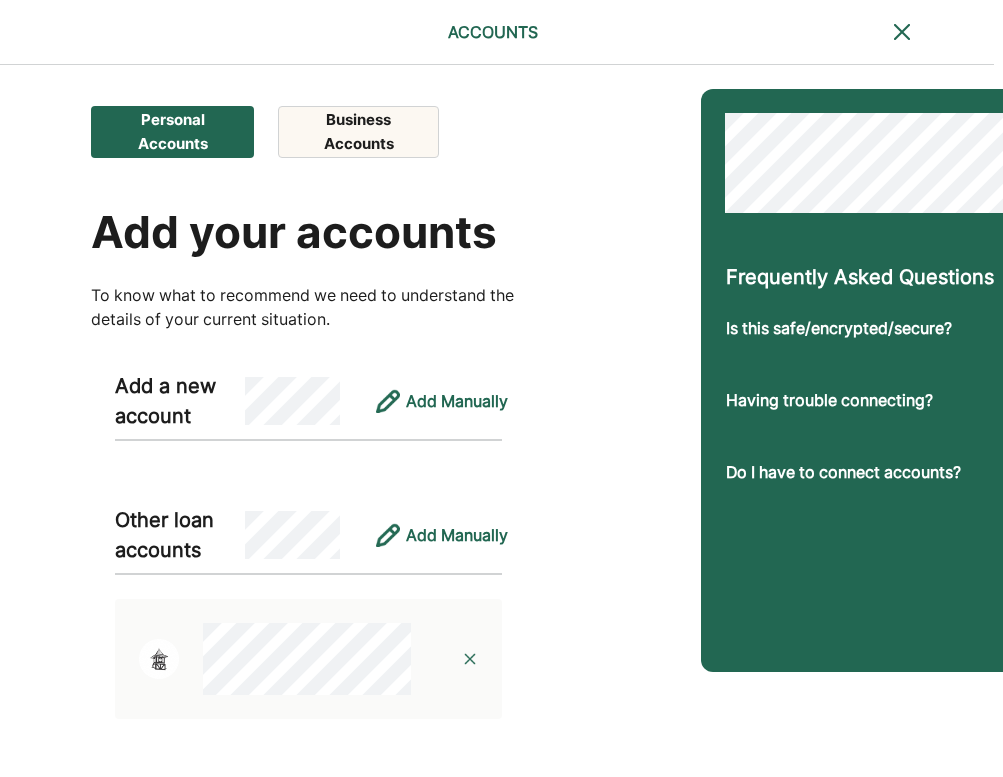 scroll, scrollTop: 0, scrollLeft: 9, axis: horizontal 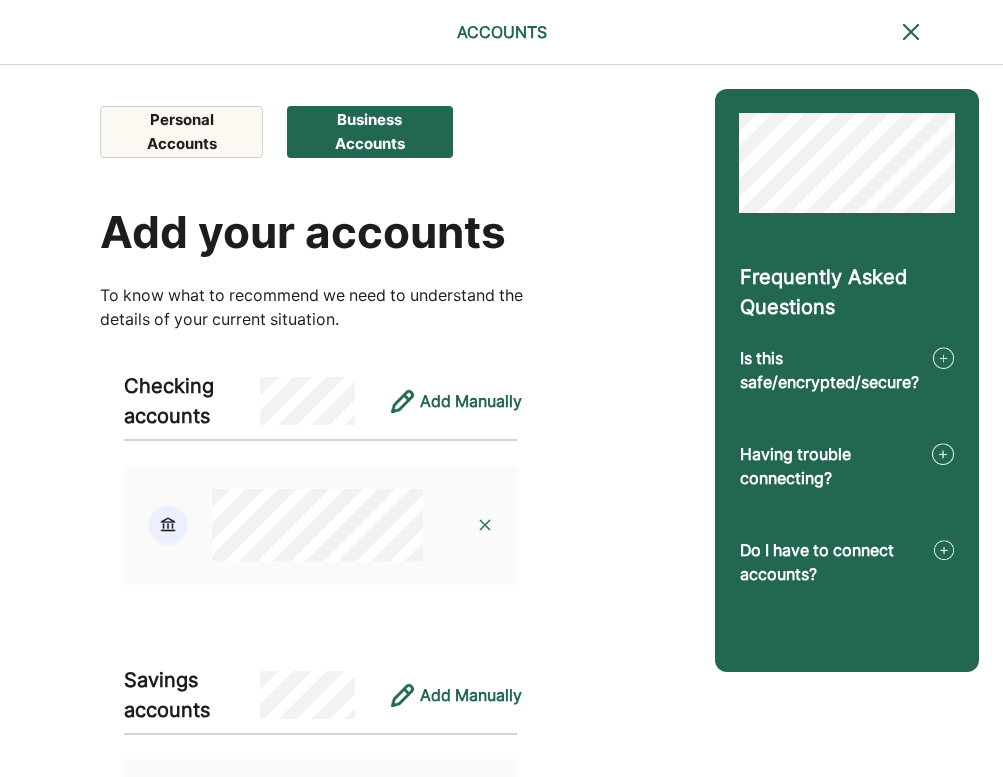 click on "Personal Accounts" at bounding box center [181, 132] 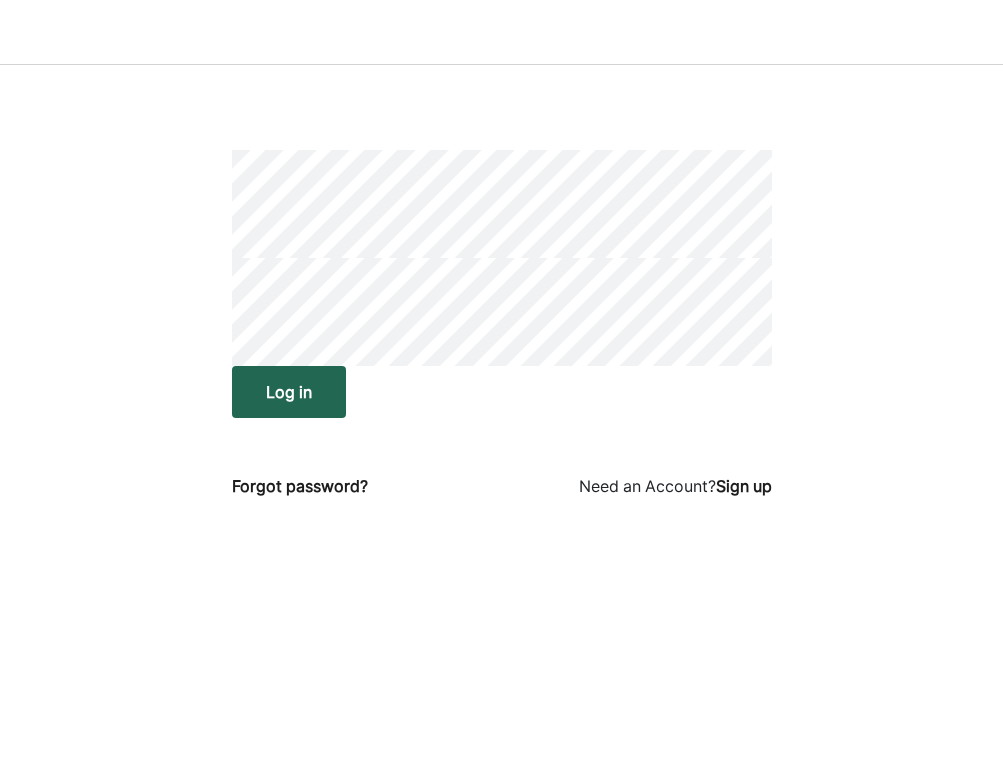scroll, scrollTop: 0, scrollLeft: 0, axis: both 